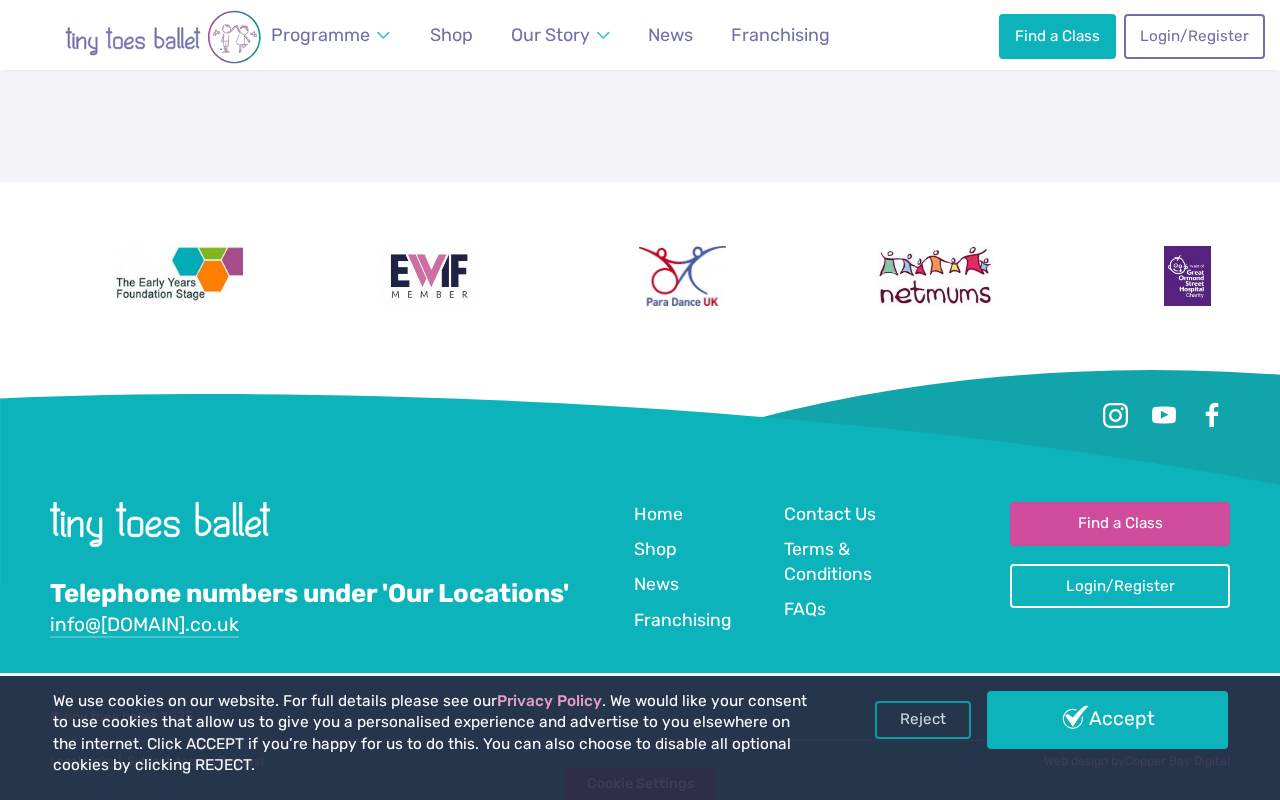 scroll, scrollTop: 5096, scrollLeft: 0, axis: vertical 